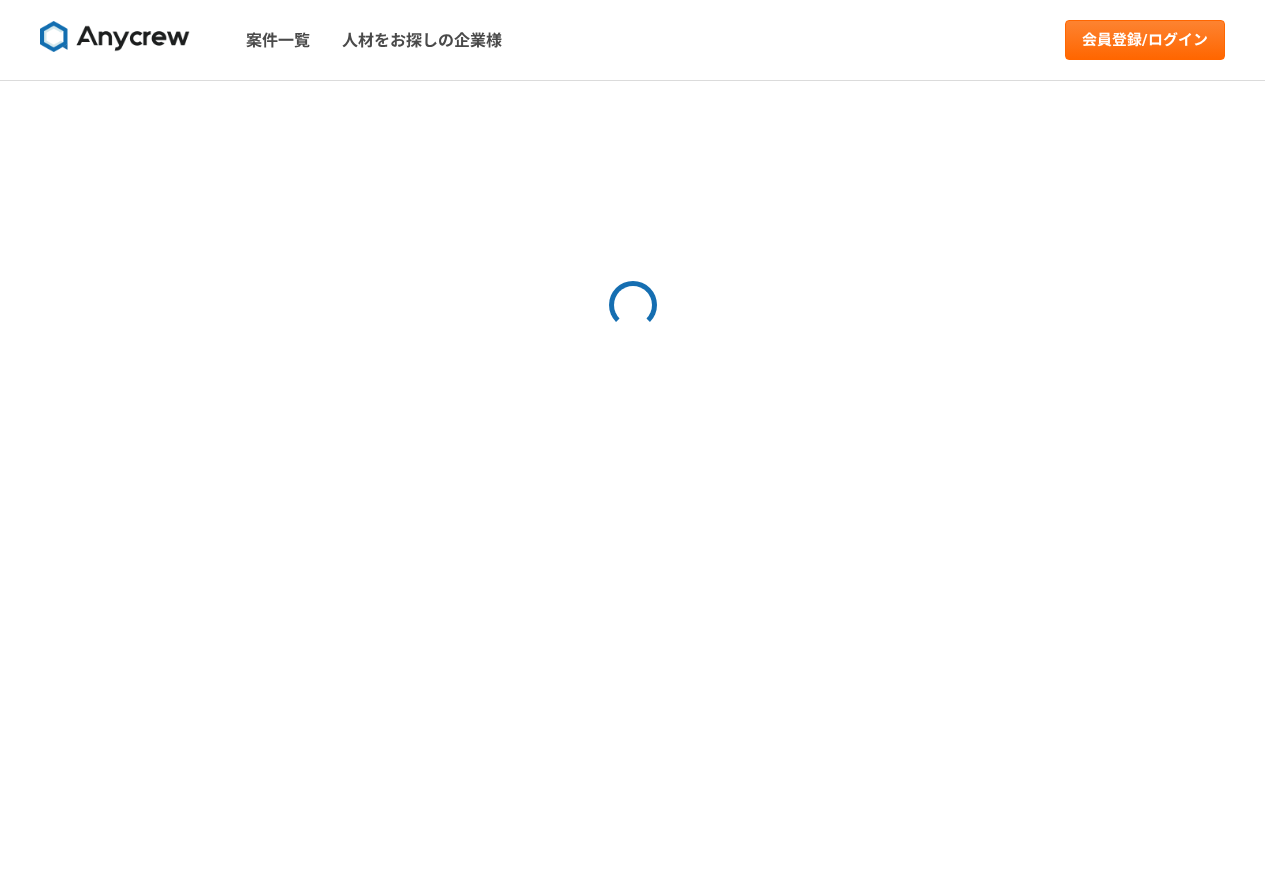 scroll, scrollTop: 0, scrollLeft: 0, axis: both 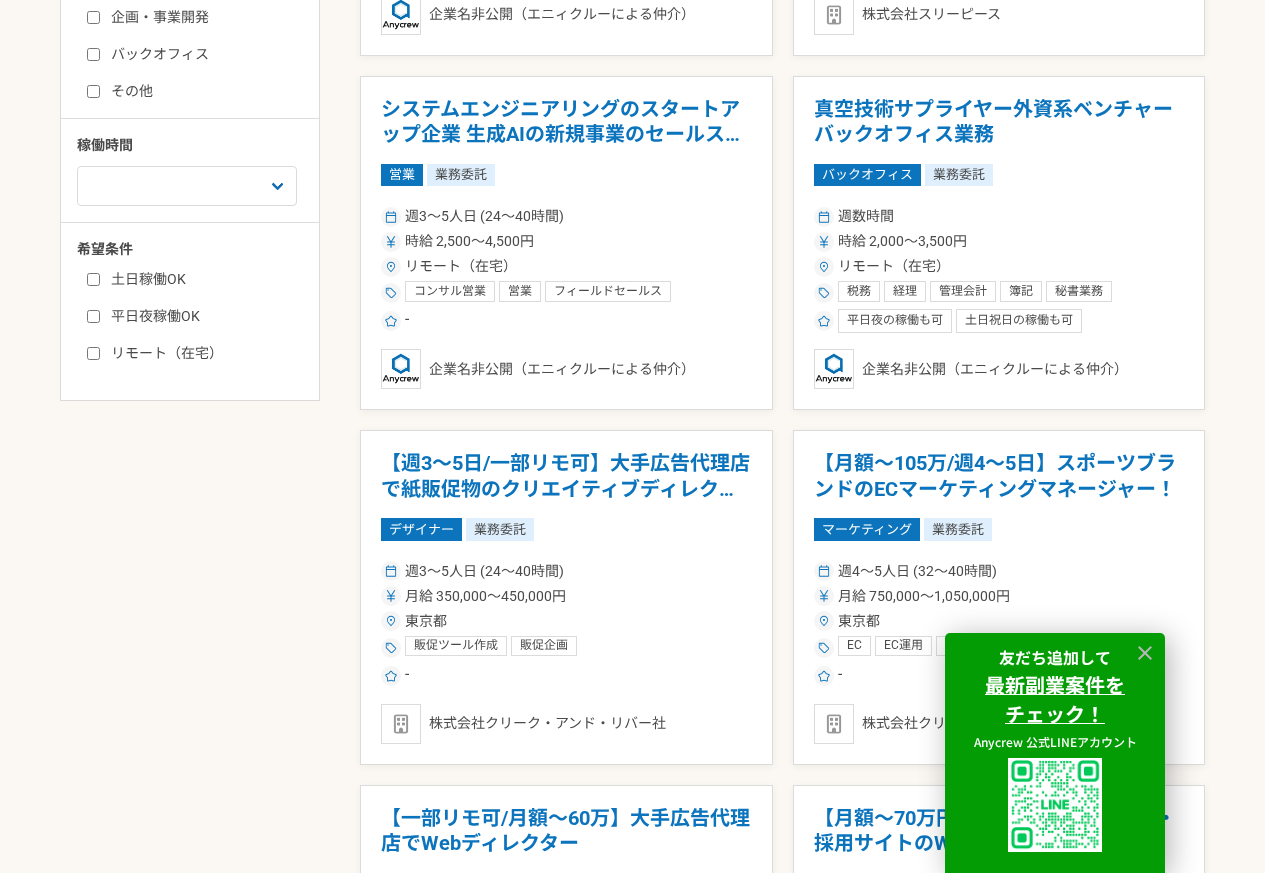click on "土日稼働OK" at bounding box center [202, 279] 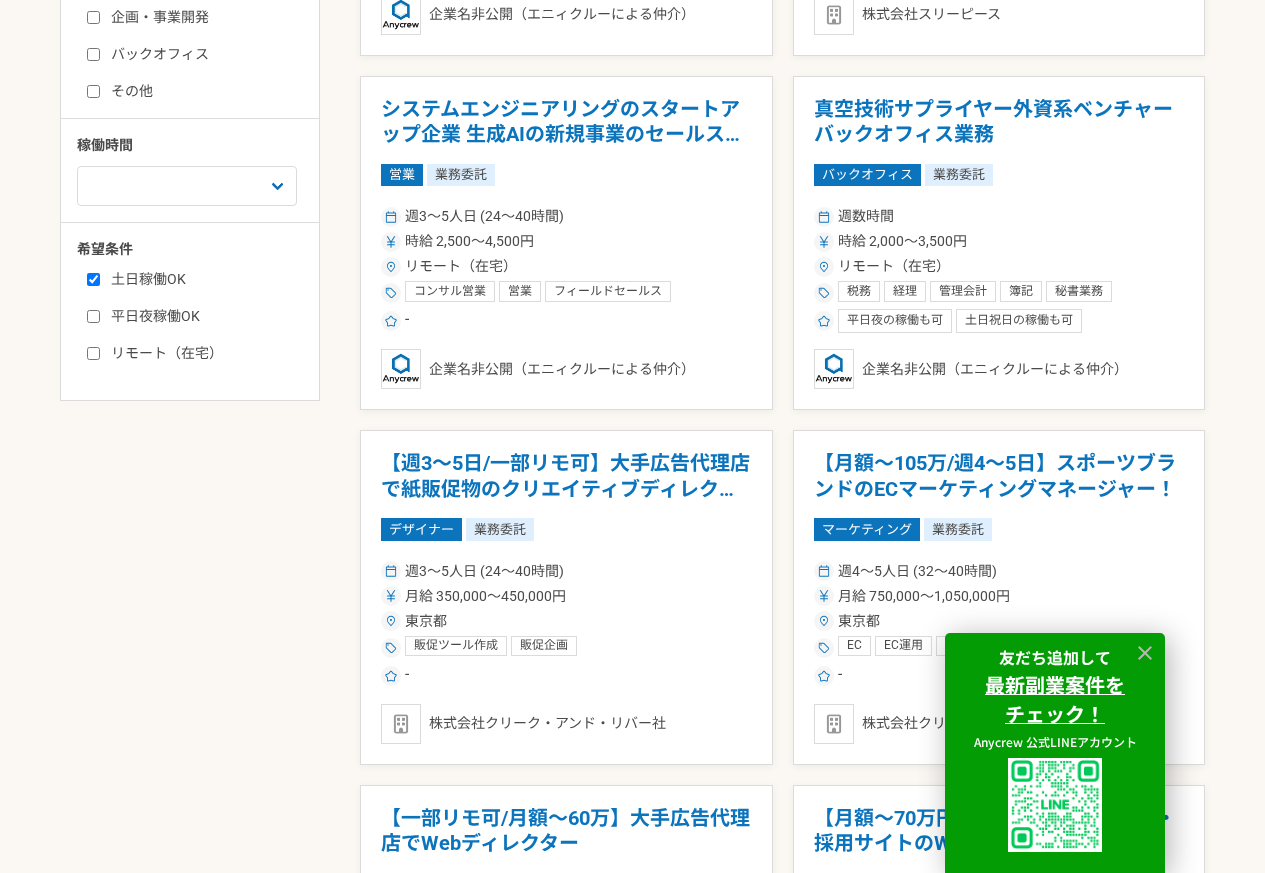checkbox on "true" 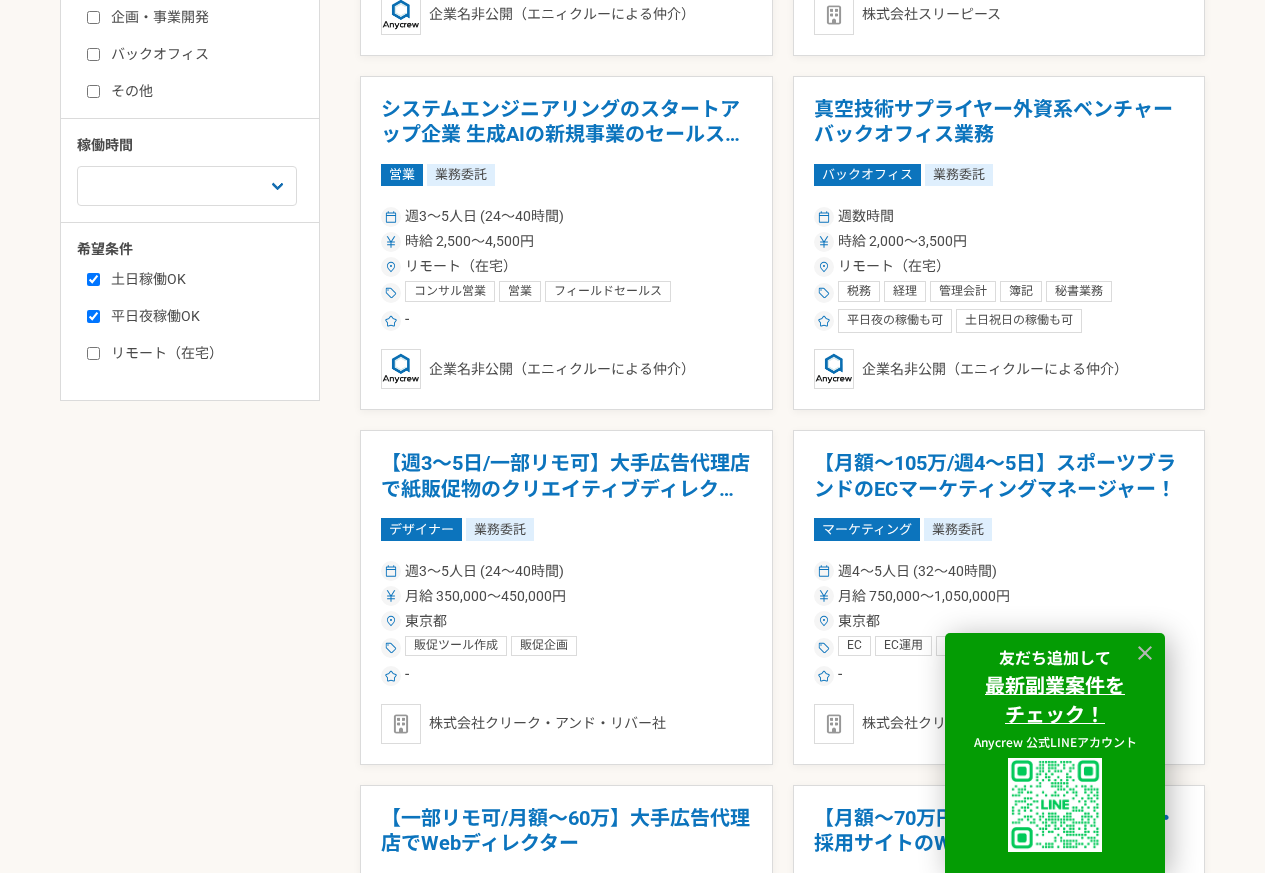 checkbox on "true" 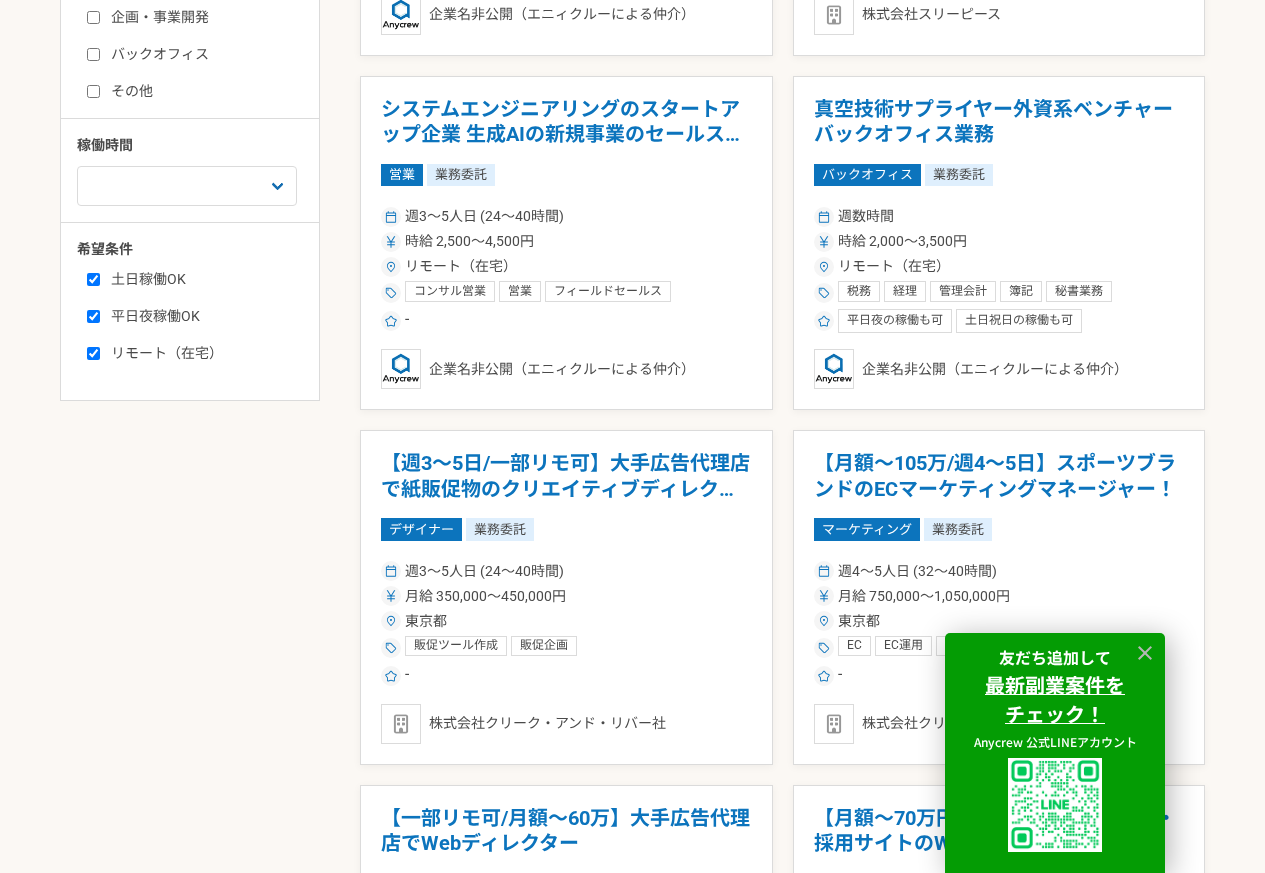 checkbox on "true" 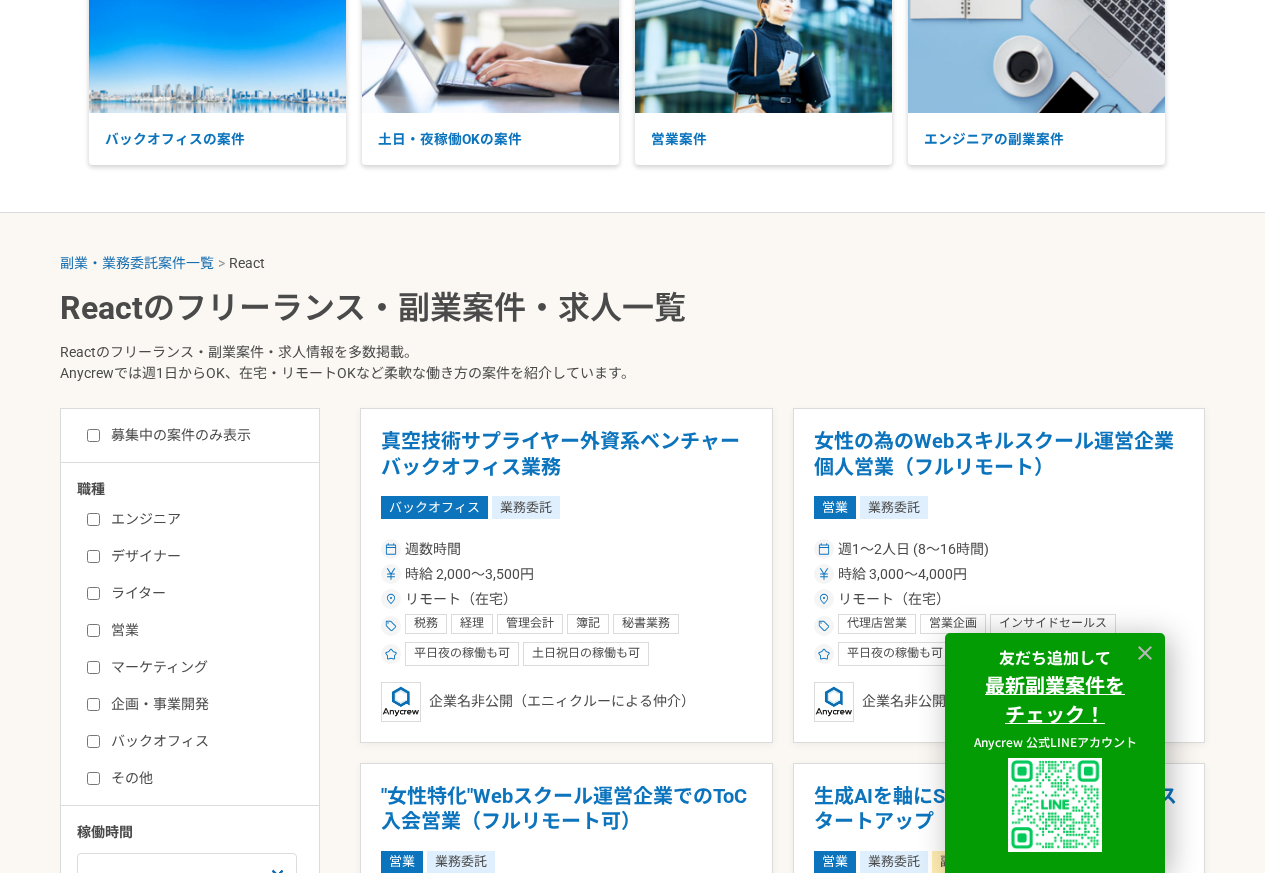 scroll, scrollTop: 120, scrollLeft: 0, axis: vertical 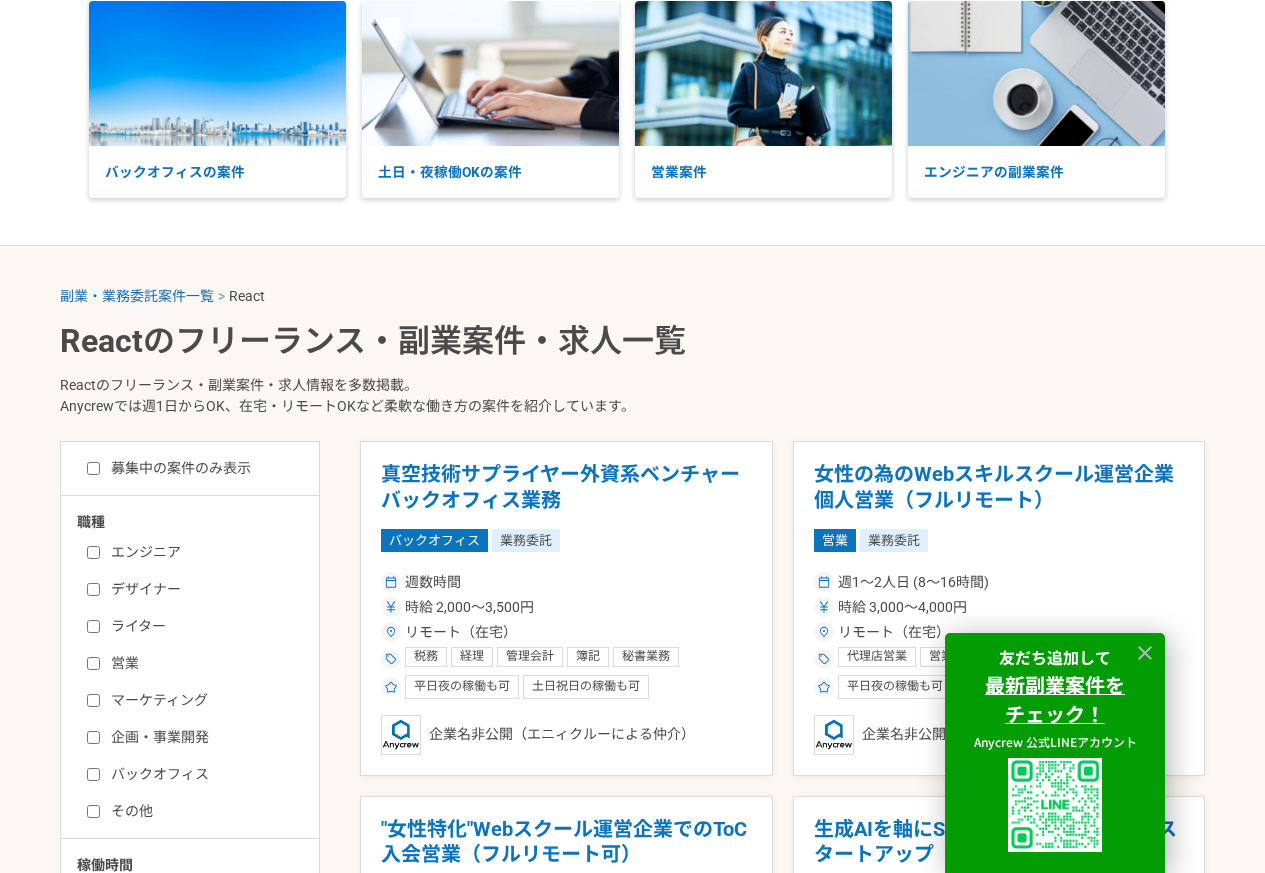 click on "エンジニア デザイナー ライター 営業 マーケティング 企画・事業開発 バックオフィス その他" at bounding box center (197, 679) 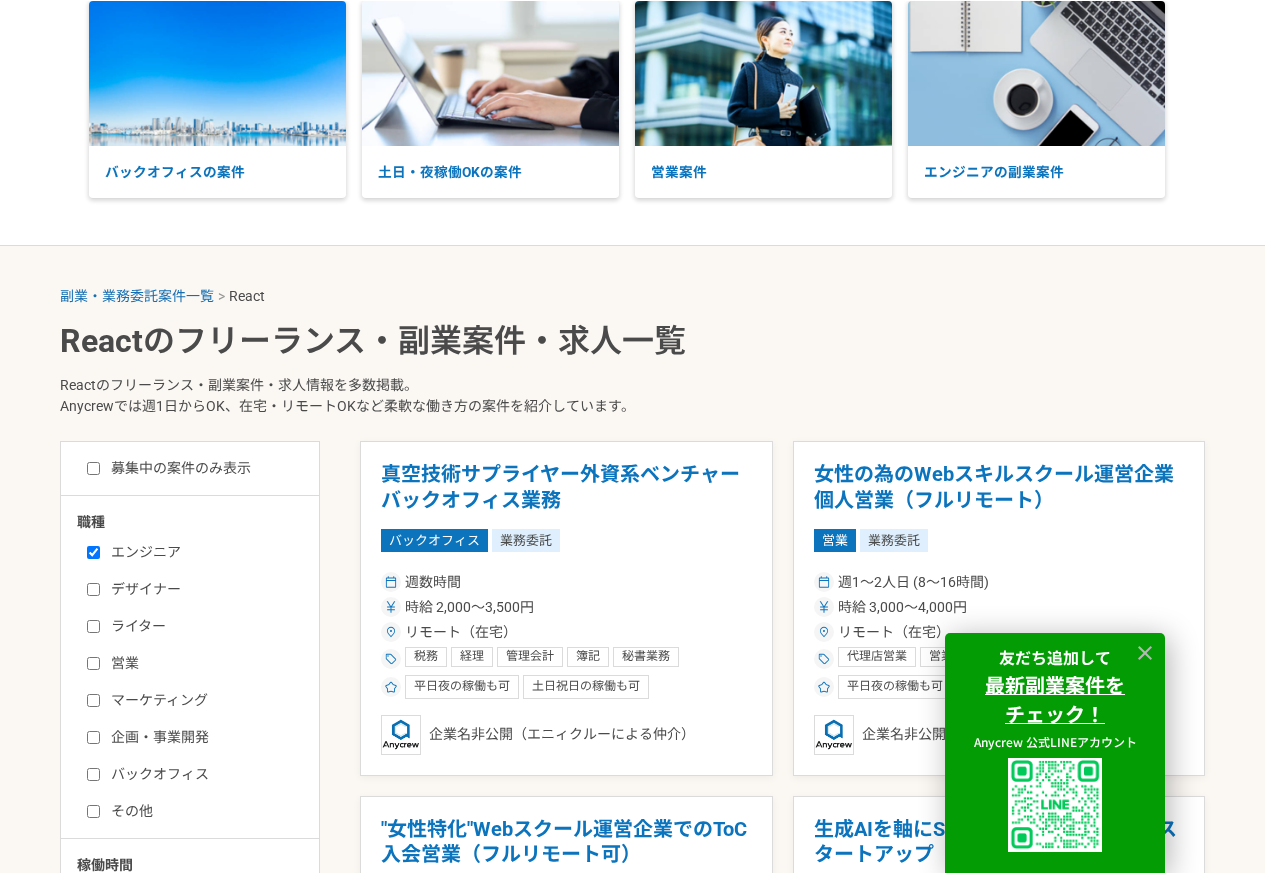 checkbox on "true" 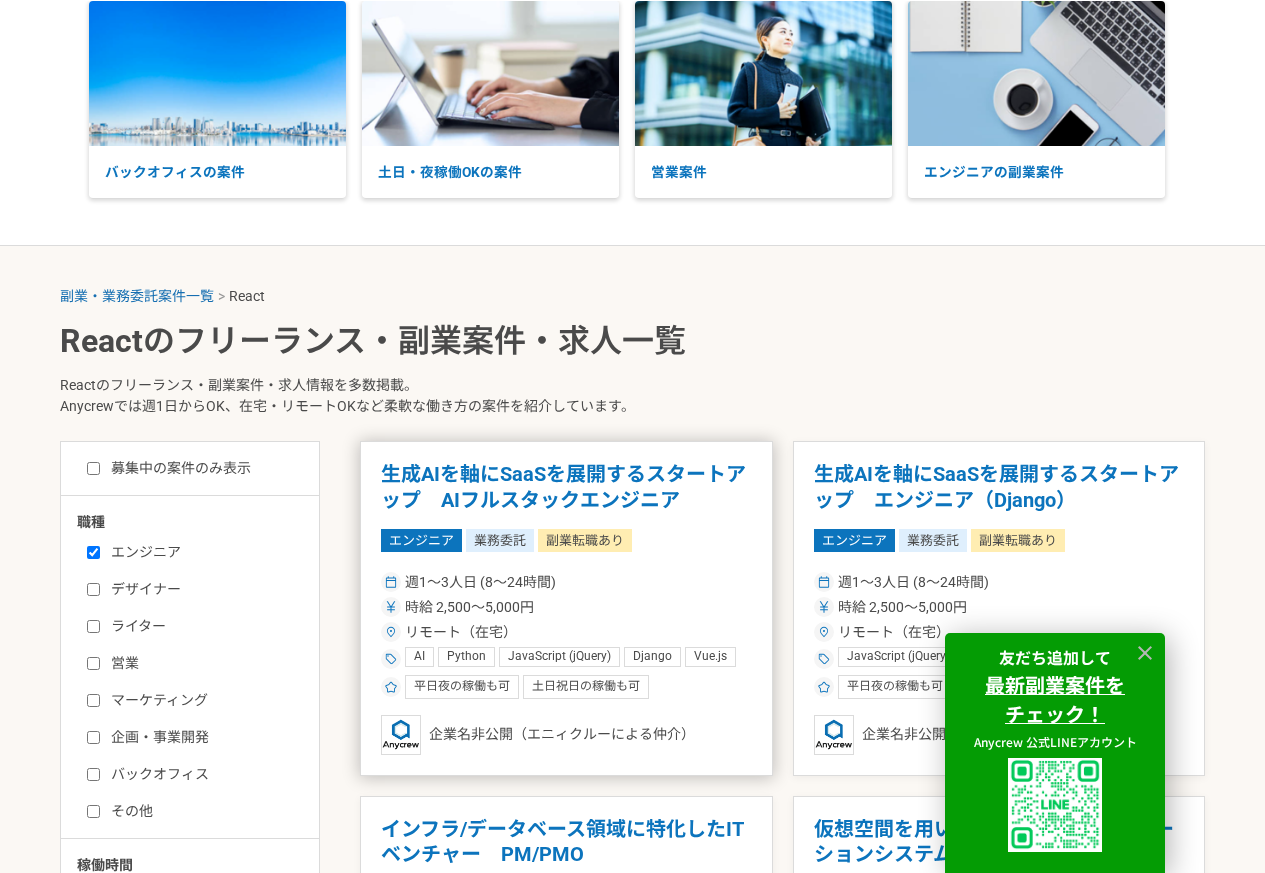 click on "生成AIを軸にSaaSを展開するスタートアップ　AIフルスタックエンジニア" at bounding box center (566, 487) 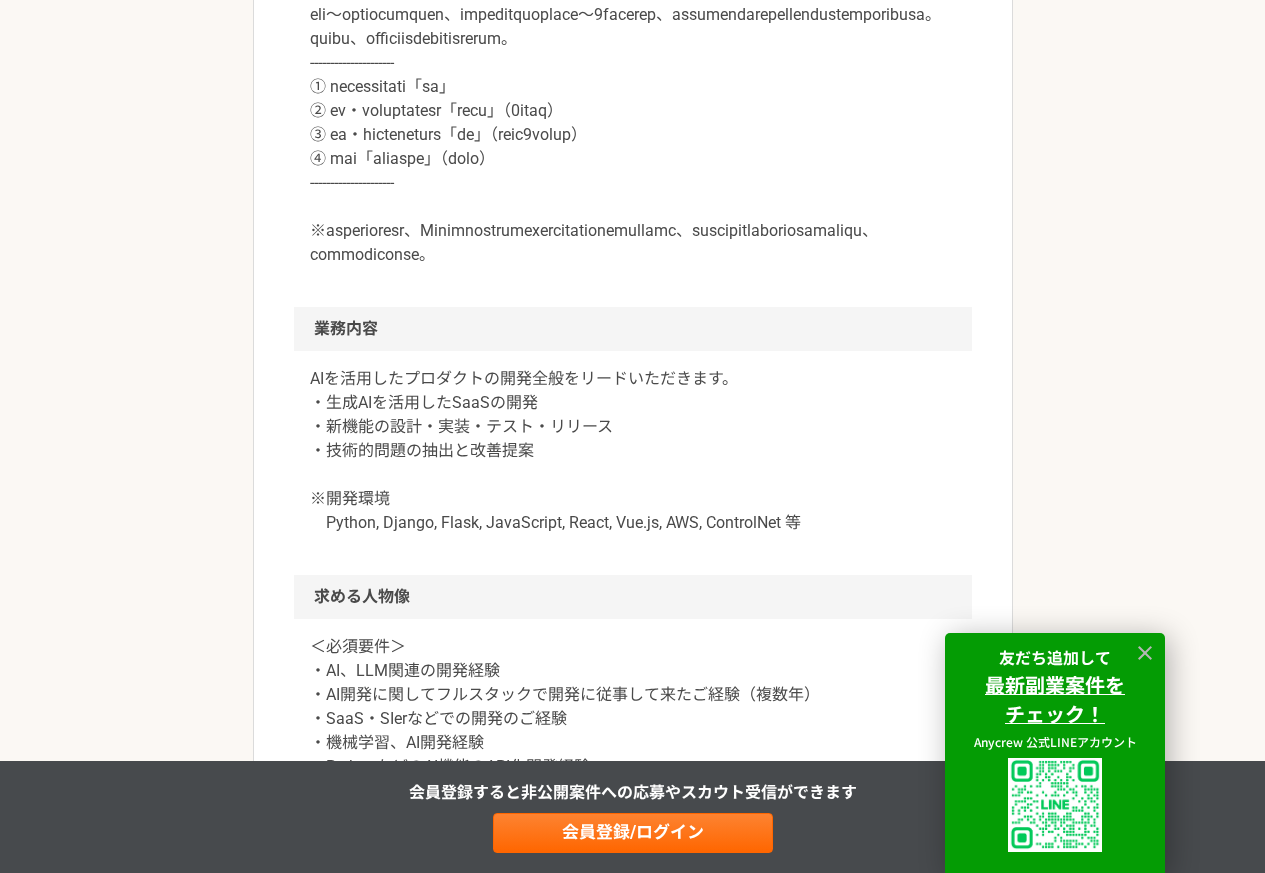 scroll, scrollTop: 1800, scrollLeft: 0, axis: vertical 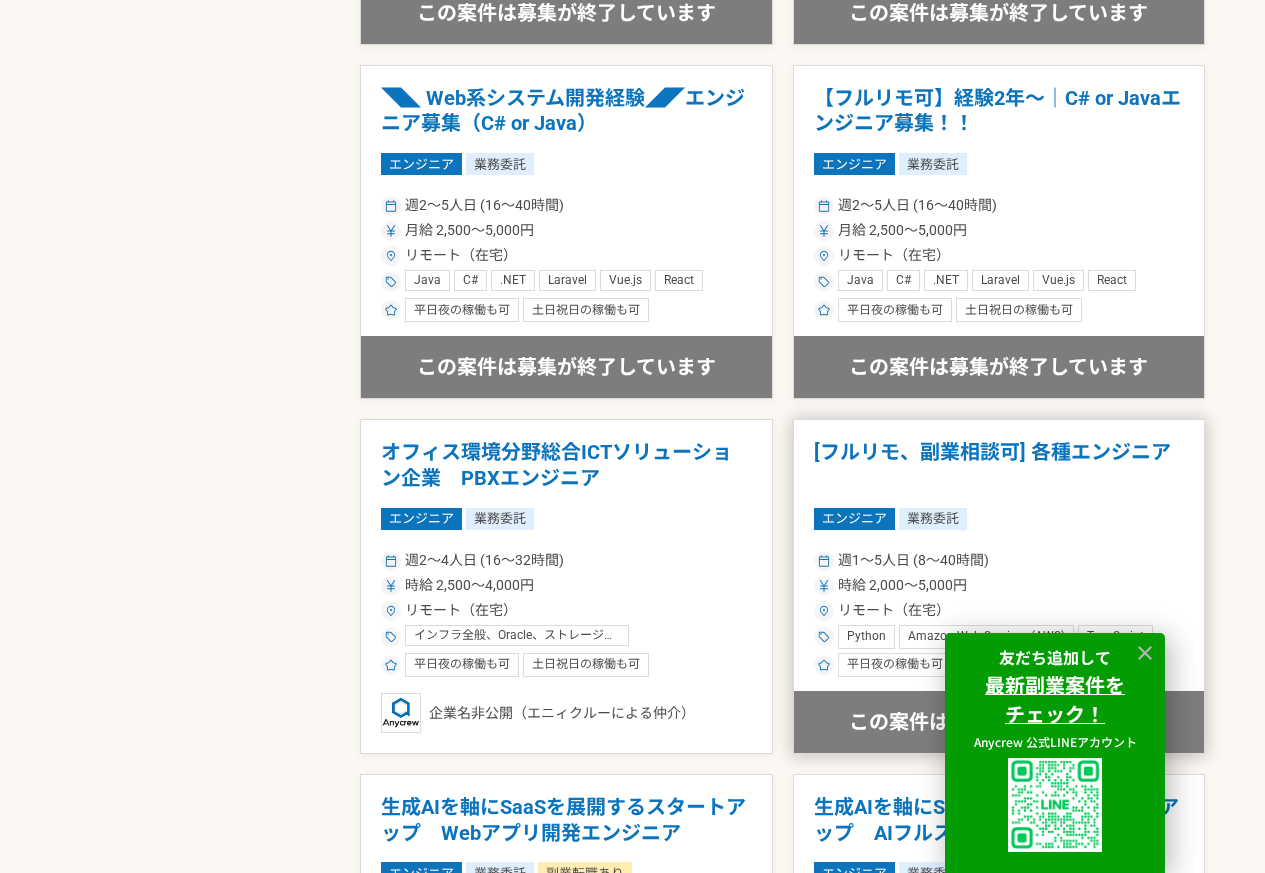 click on "[フルリモ、副業相談可] 各種エンジニア" at bounding box center [999, 465] 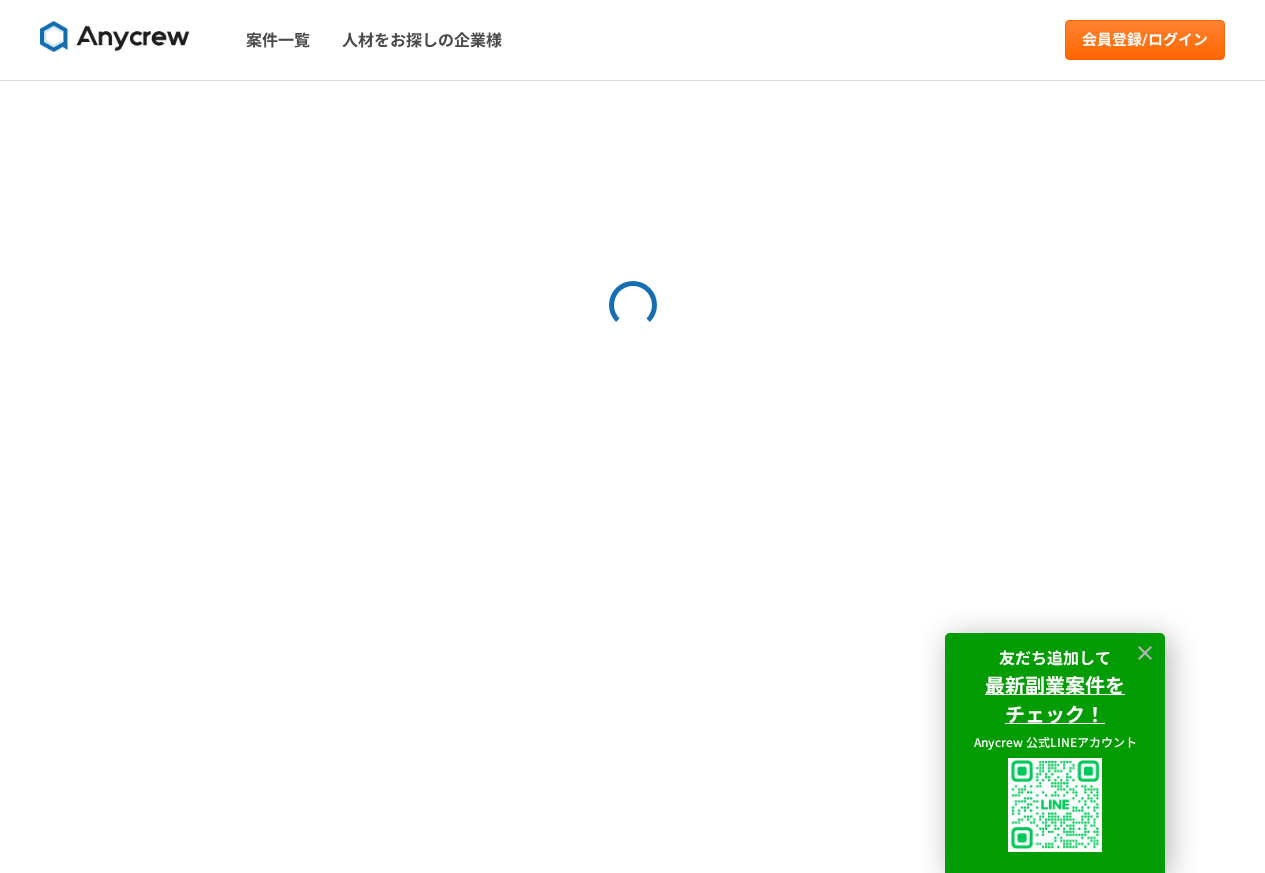 scroll, scrollTop: 0, scrollLeft: 0, axis: both 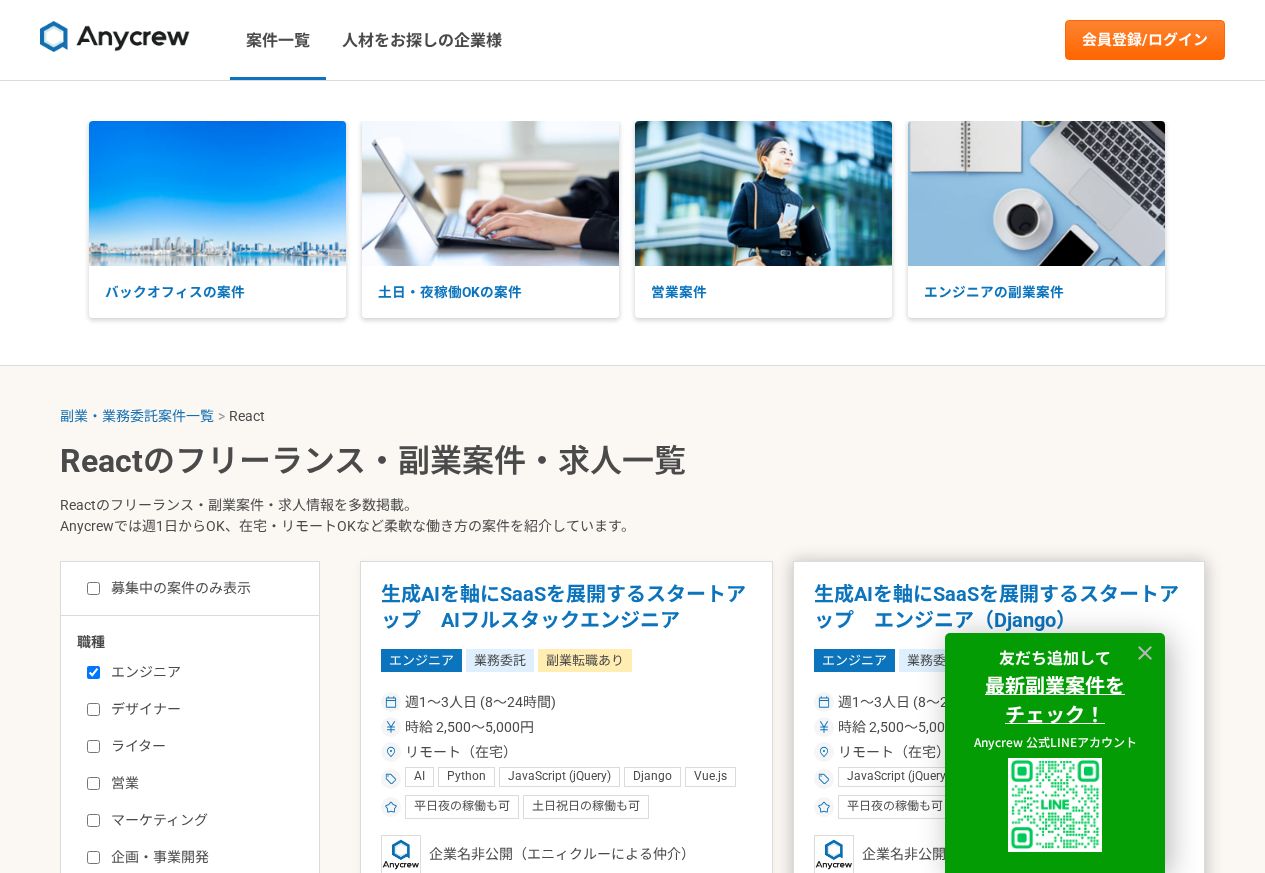 click on "生成AIを軸にSaaSを展開するスタートアップ　エンジニア（Django）" at bounding box center [999, 607] 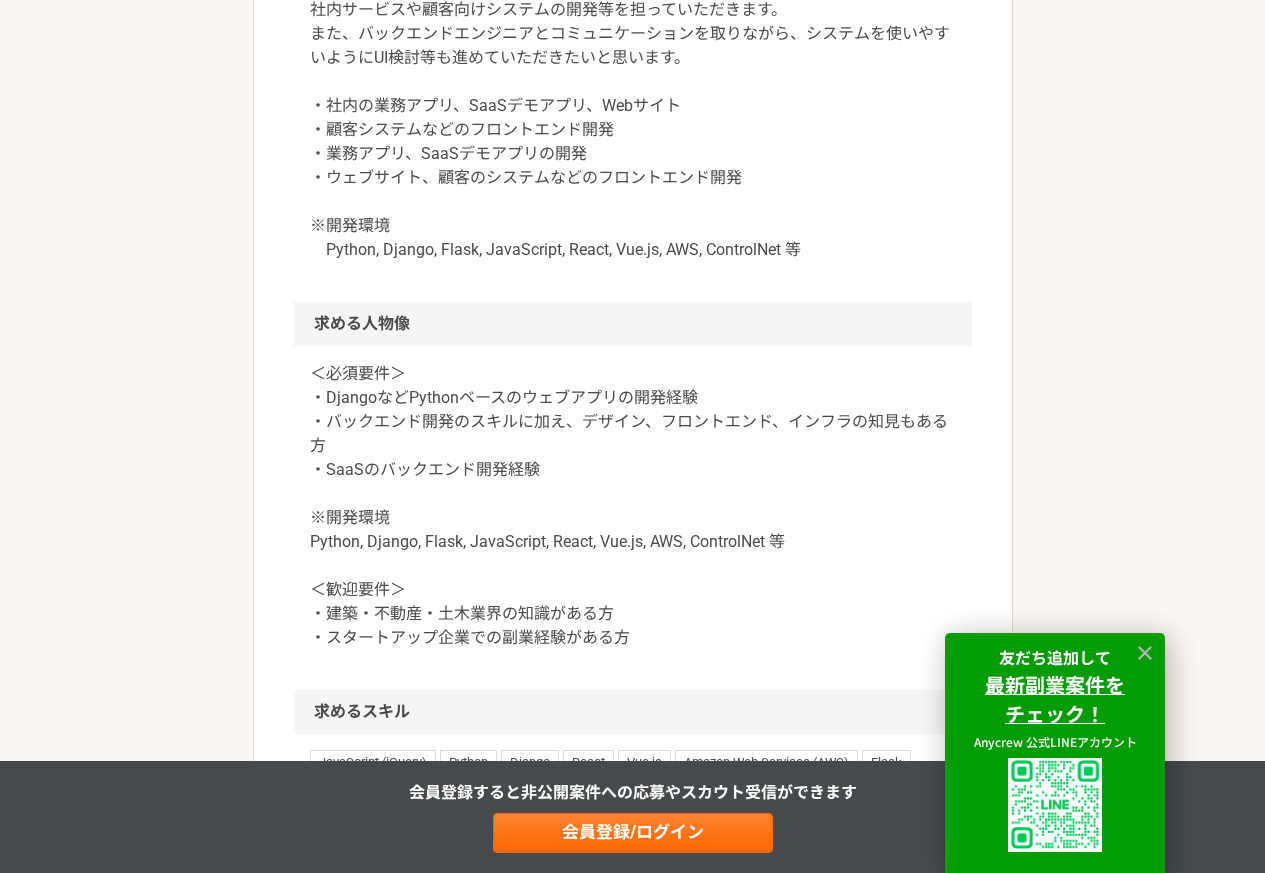 scroll, scrollTop: 1920, scrollLeft: 0, axis: vertical 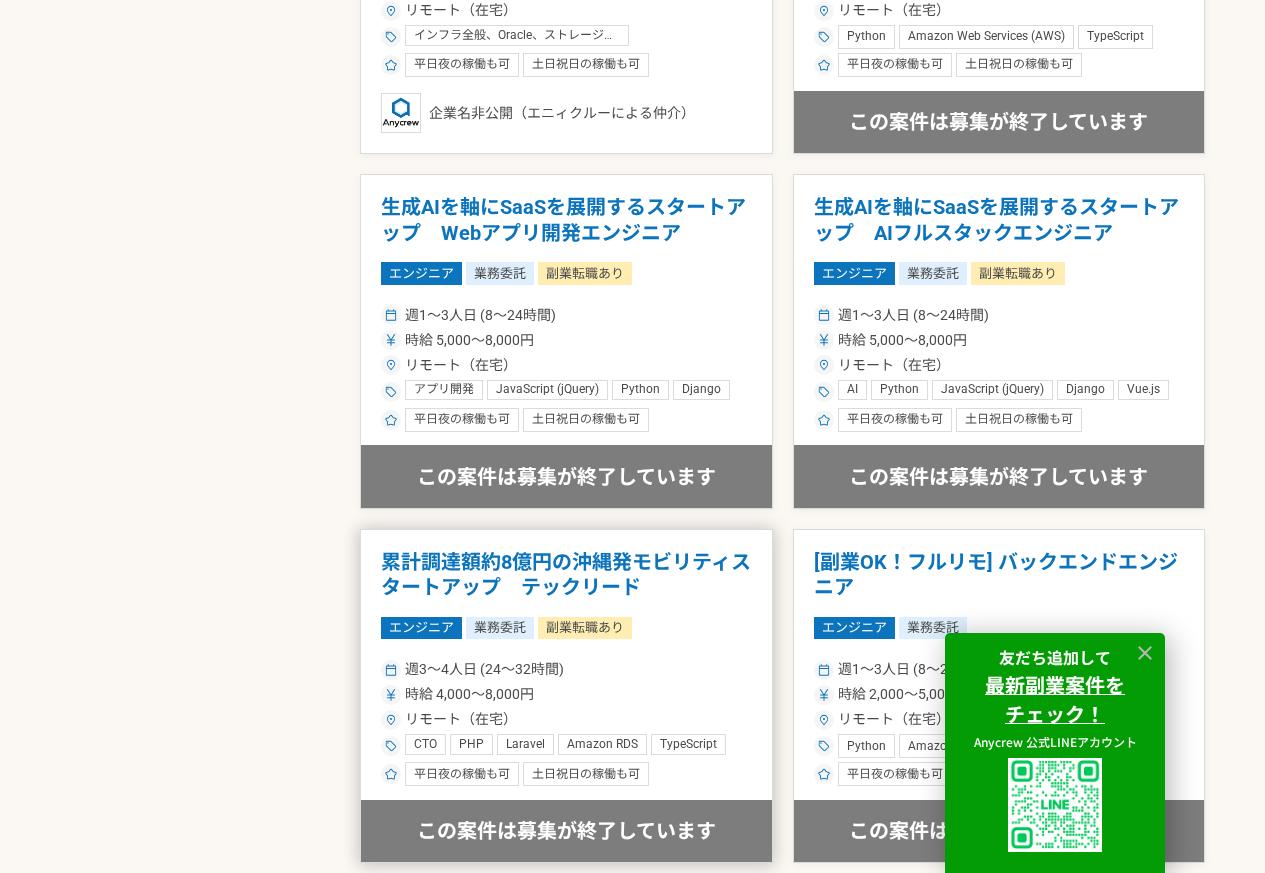 click on "累計調達額約8億円の沖縄発モビリティスタートアップ　テックリード" at bounding box center (566, 575) 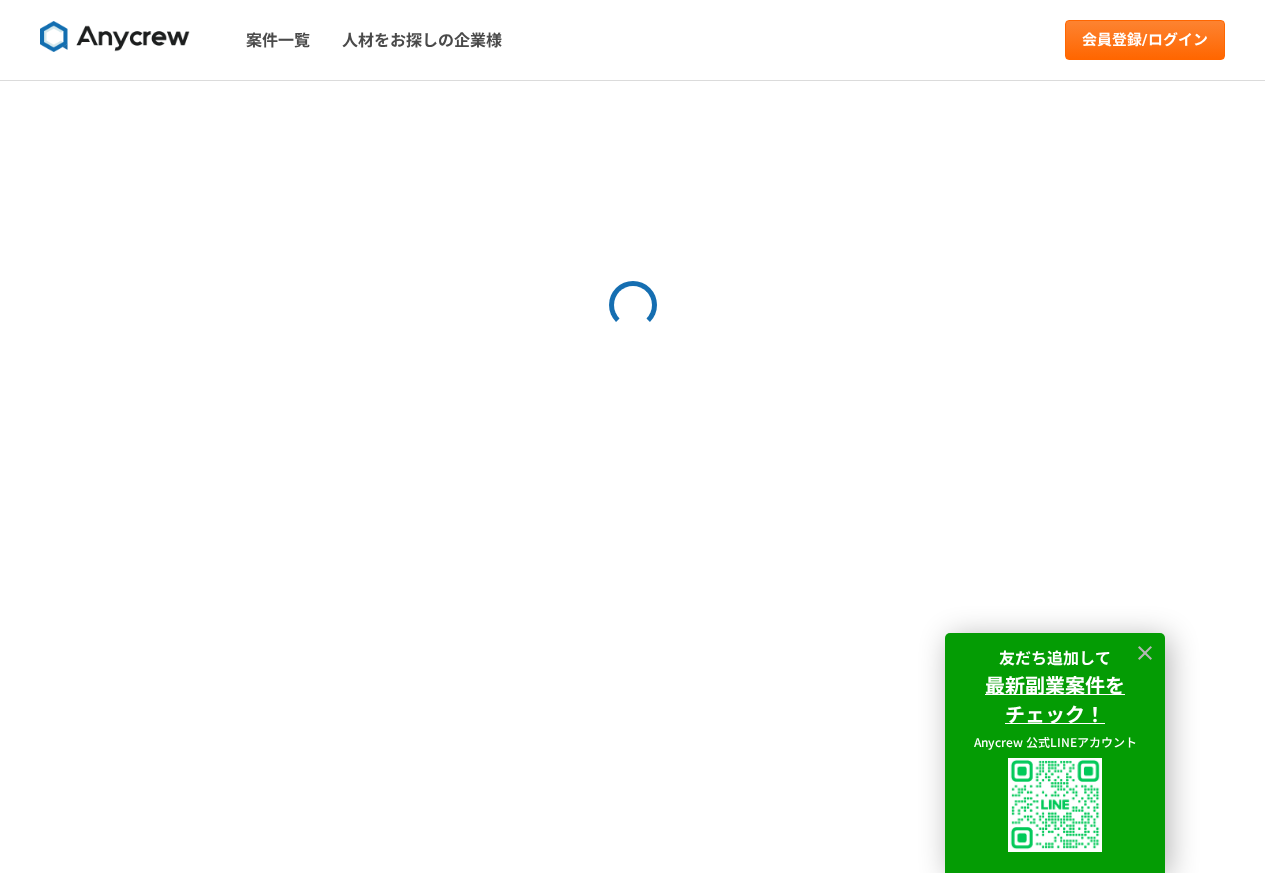 scroll, scrollTop: 0, scrollLeft: 0, axis: both 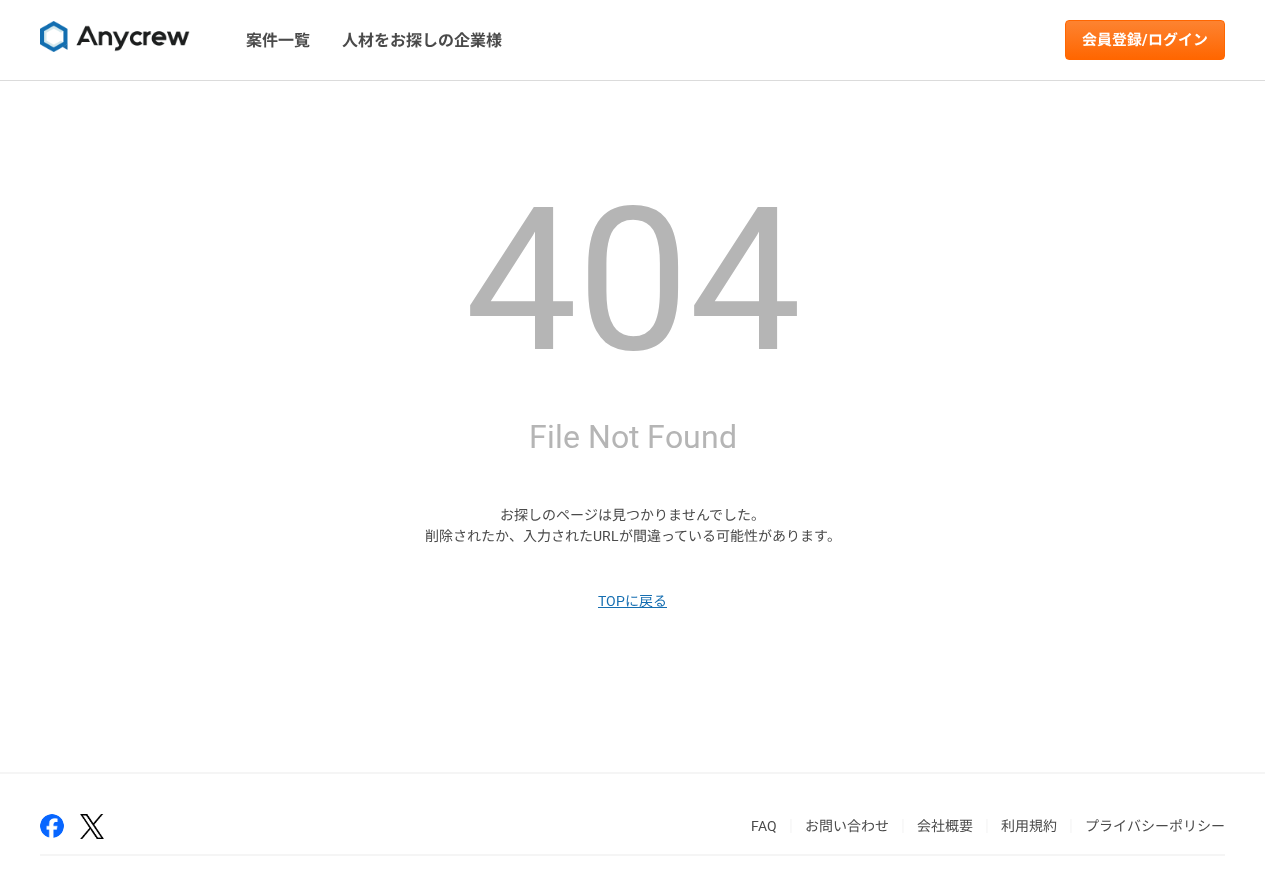 click on "404 File Not Found お探しのページは見つかりませんでした。 削除されたか、入力されたURLが間違っている可能性があります。 TOPに戻る" at bounding box center (633, 426) 